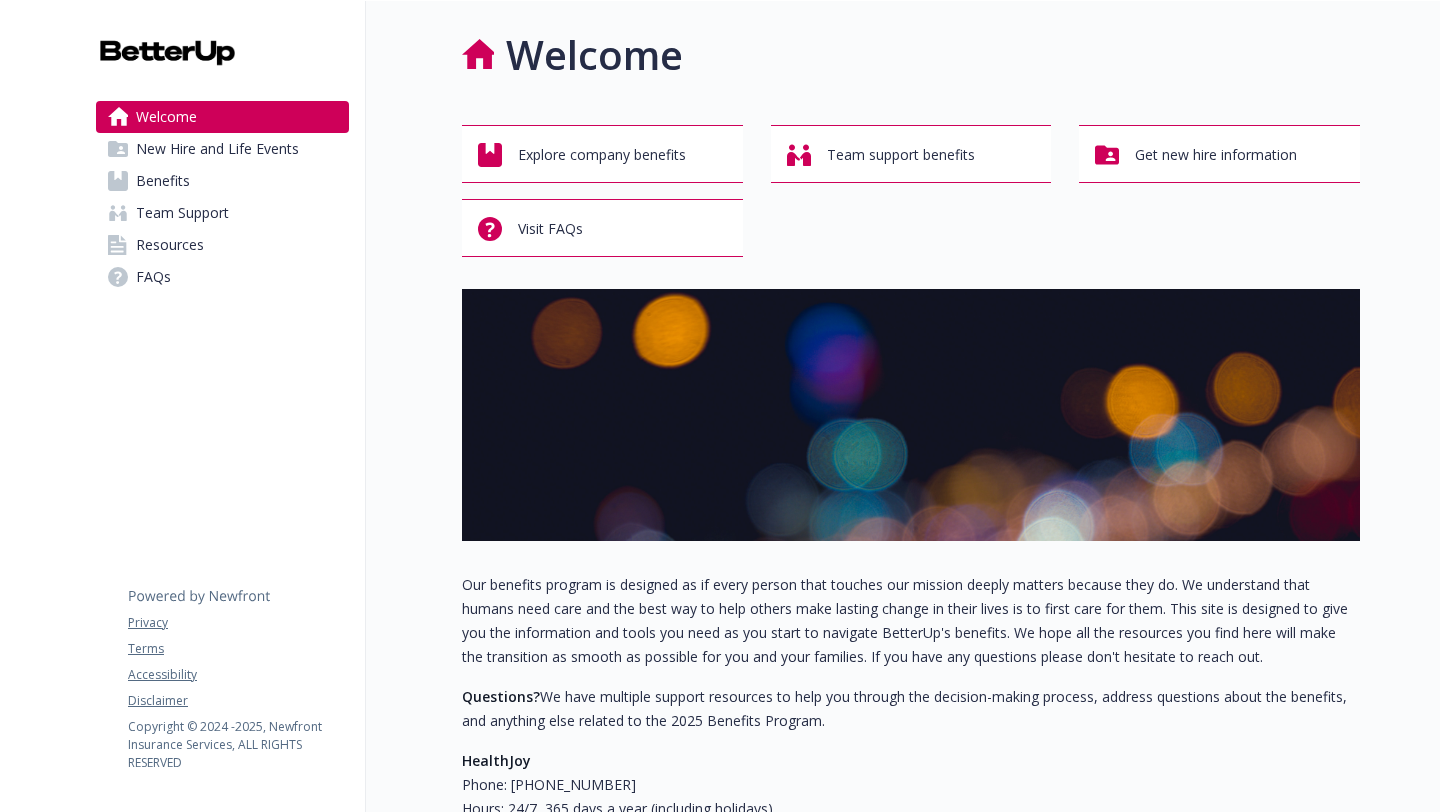 scroll, scrollTop: 0, scrollLeft: 0, axis: both 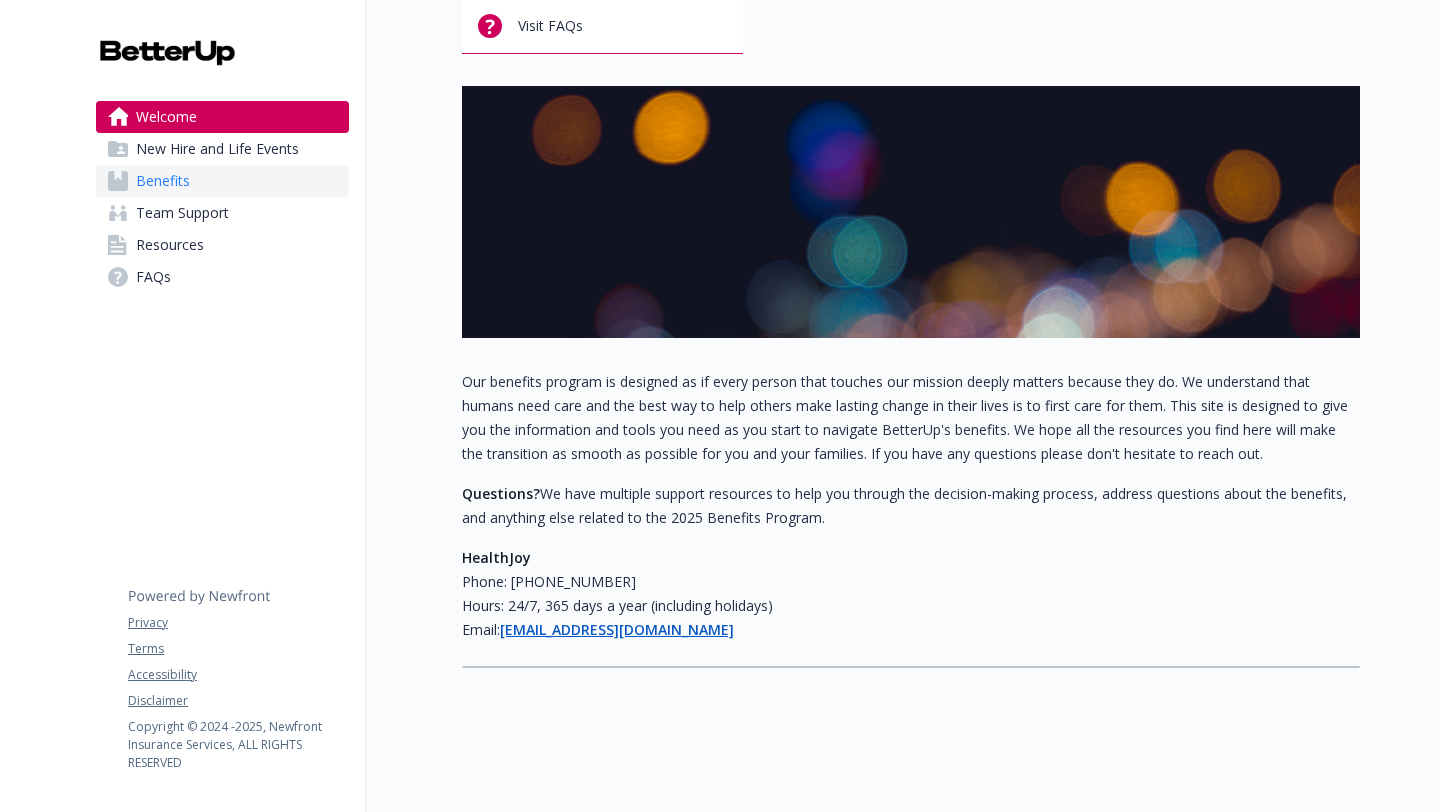 click on "Benefits" at bounding box center [163, 181] 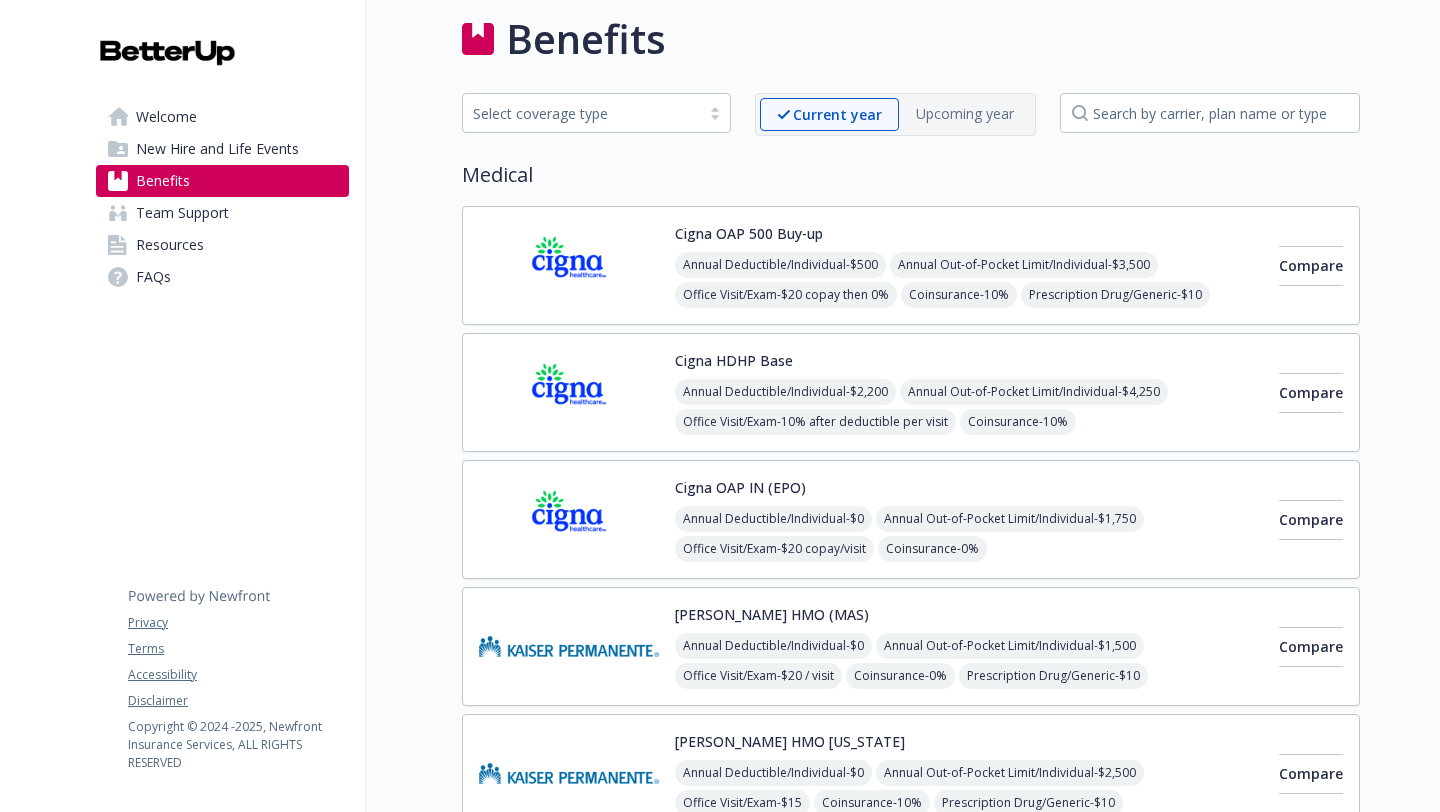 scroll, scrollTop: 218, scrollLeft: 0, axis: vertical 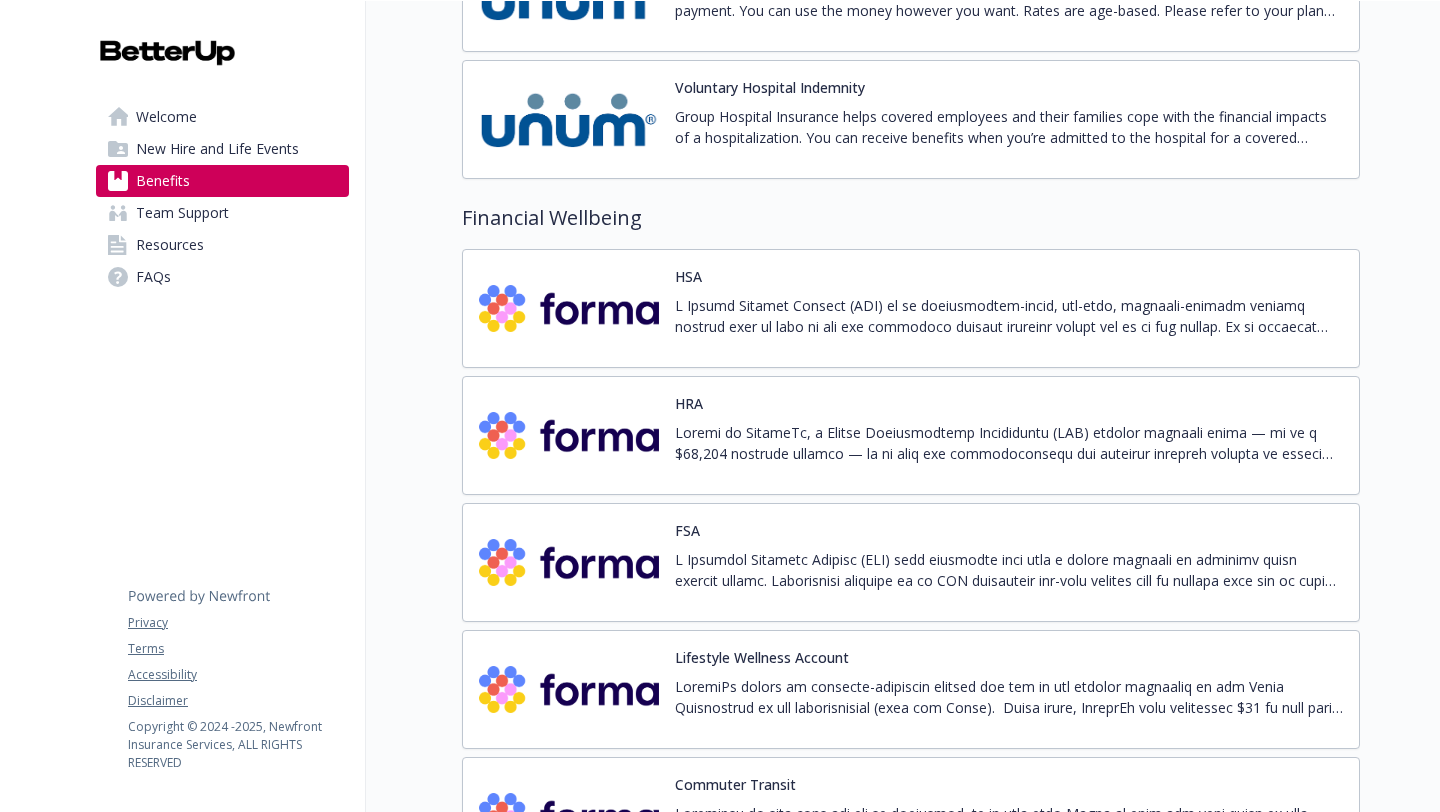 click at bounding box center [1009, 316] 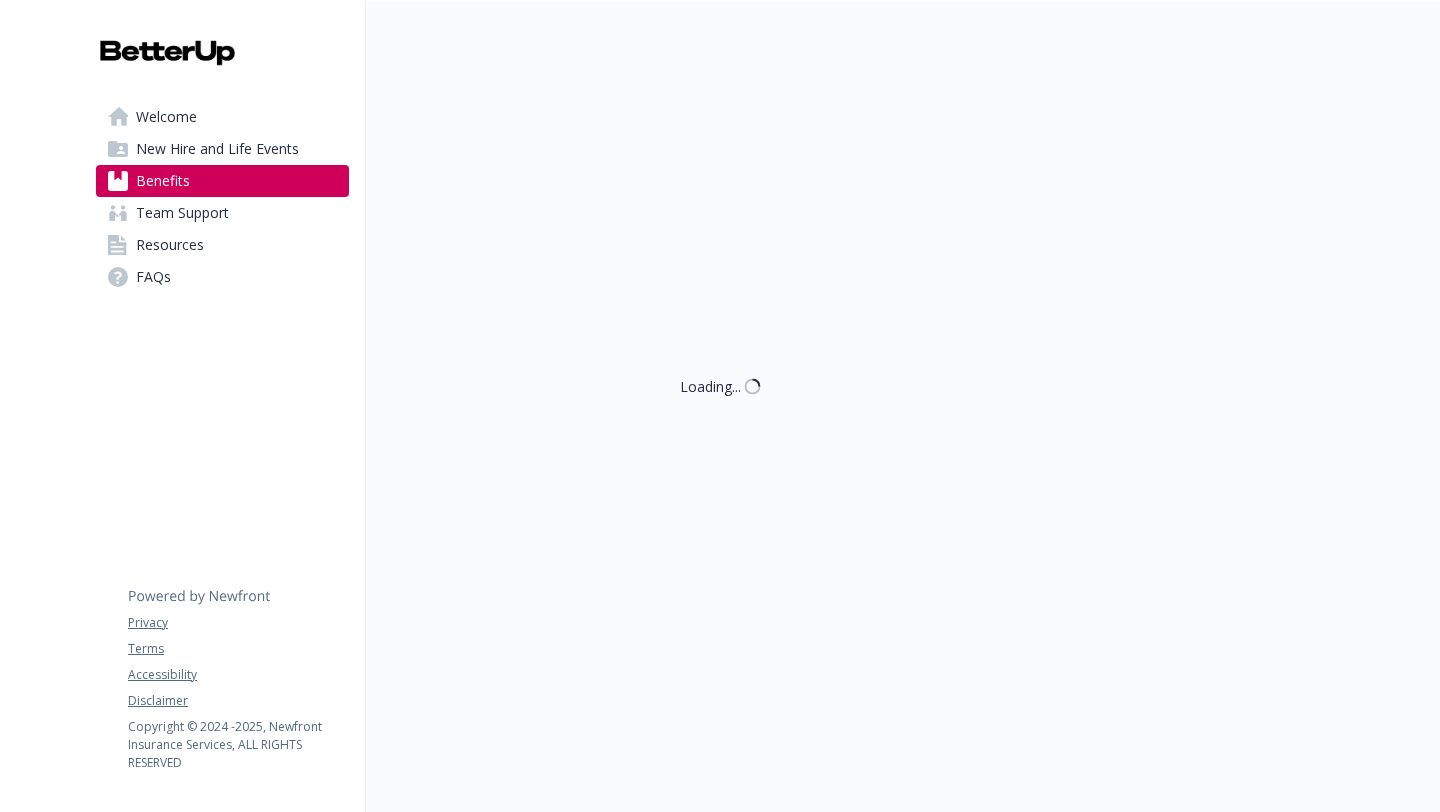 scroll, scrollTop: 2631, scrollLeft: 0, axis: vertical 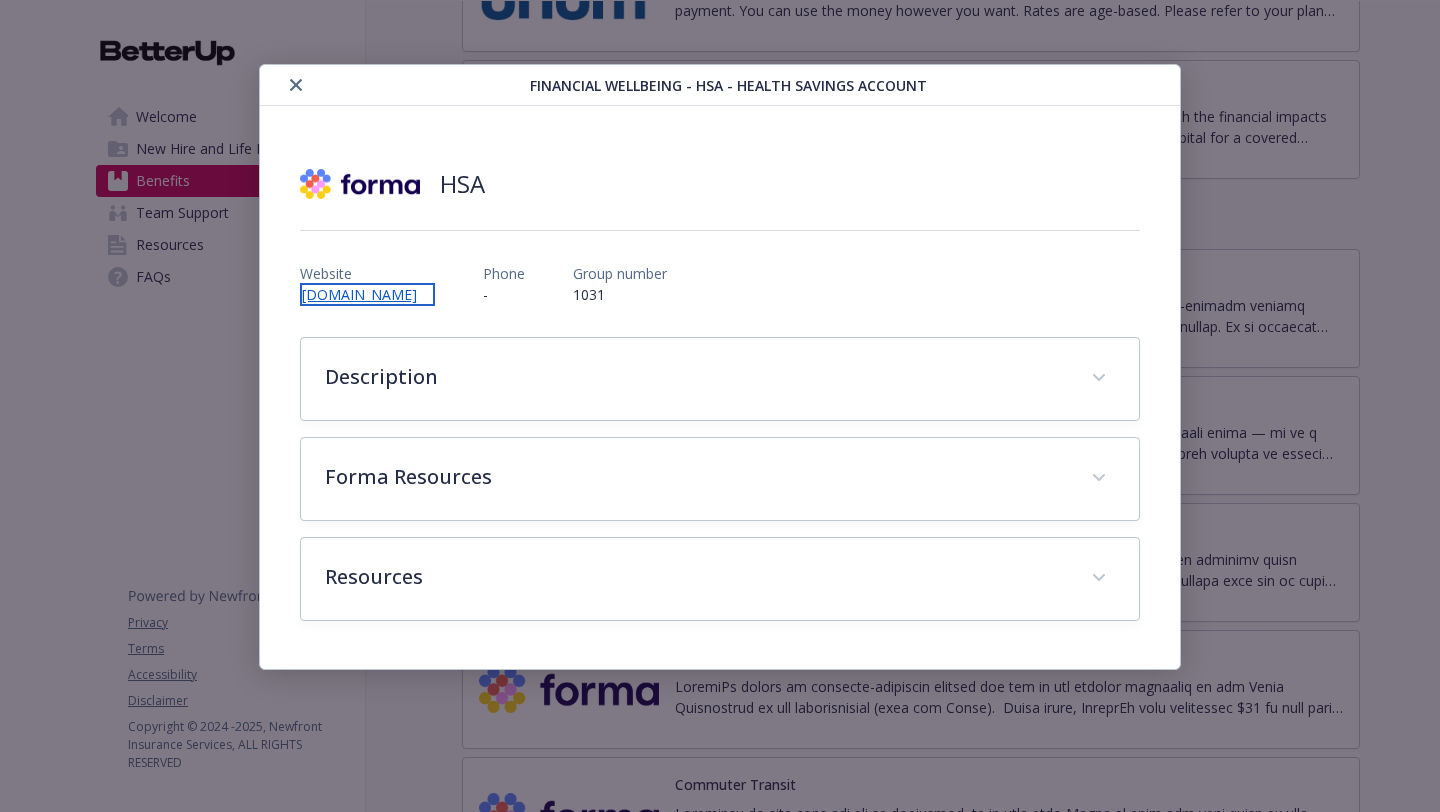click on "[DOMAIN_NAME]" at bounding box center [367, 294] 